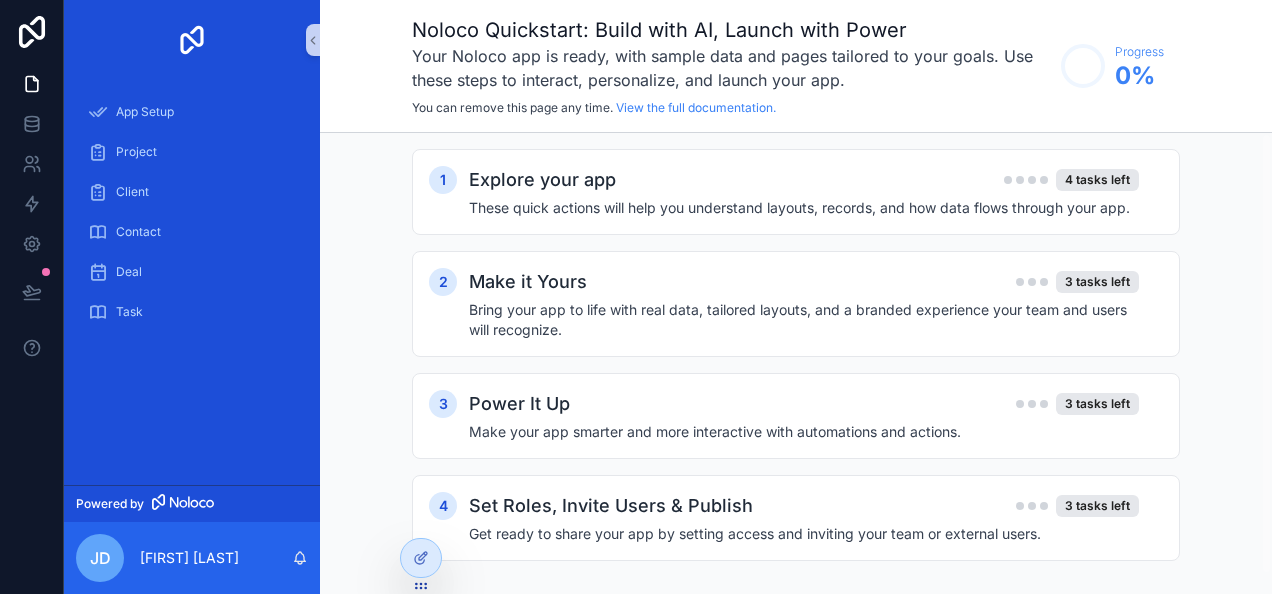 scroll, scrollTop: 0, scrollLeft: 0, axis: both 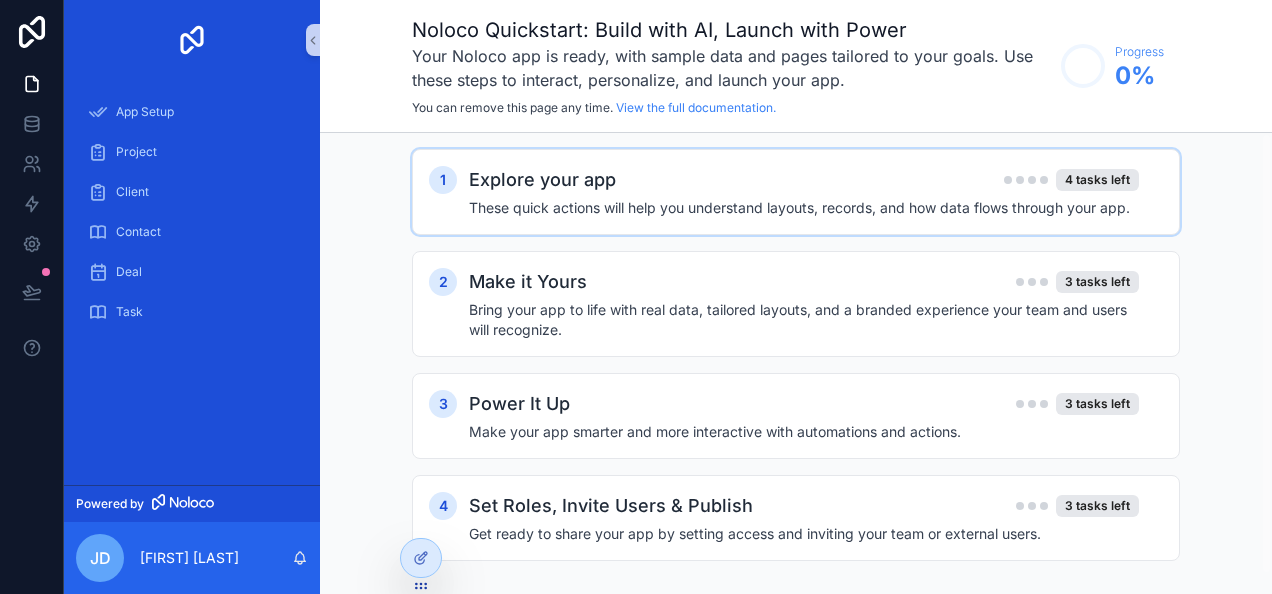 click on "Explore your app 4 tasks left" at bounding box center (804, 180) 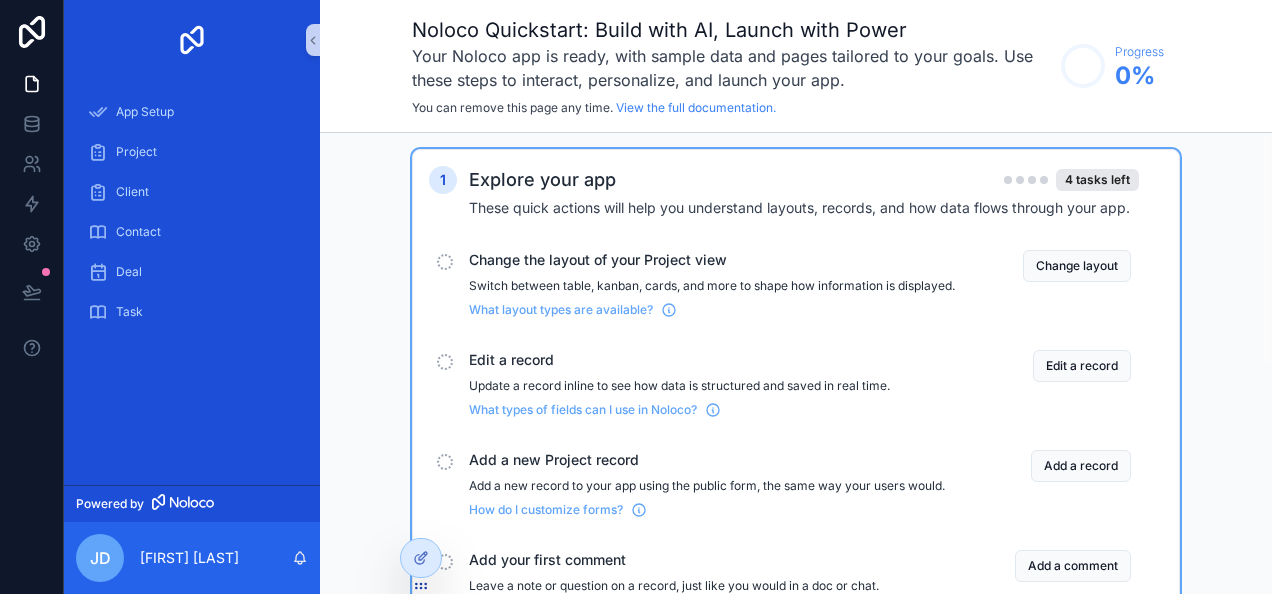 click on "Explore your app 4 tasks left" at bounding box center [804, 180] 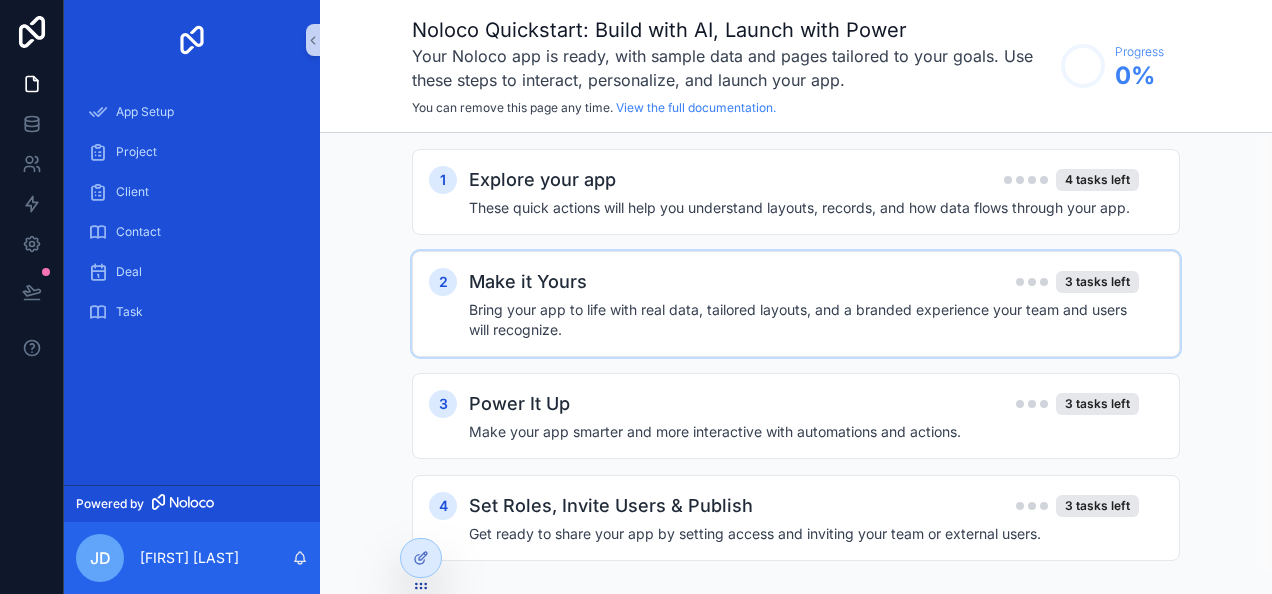 click on "Make it Yours 3 tasks left" at bounding box center (804, 282) 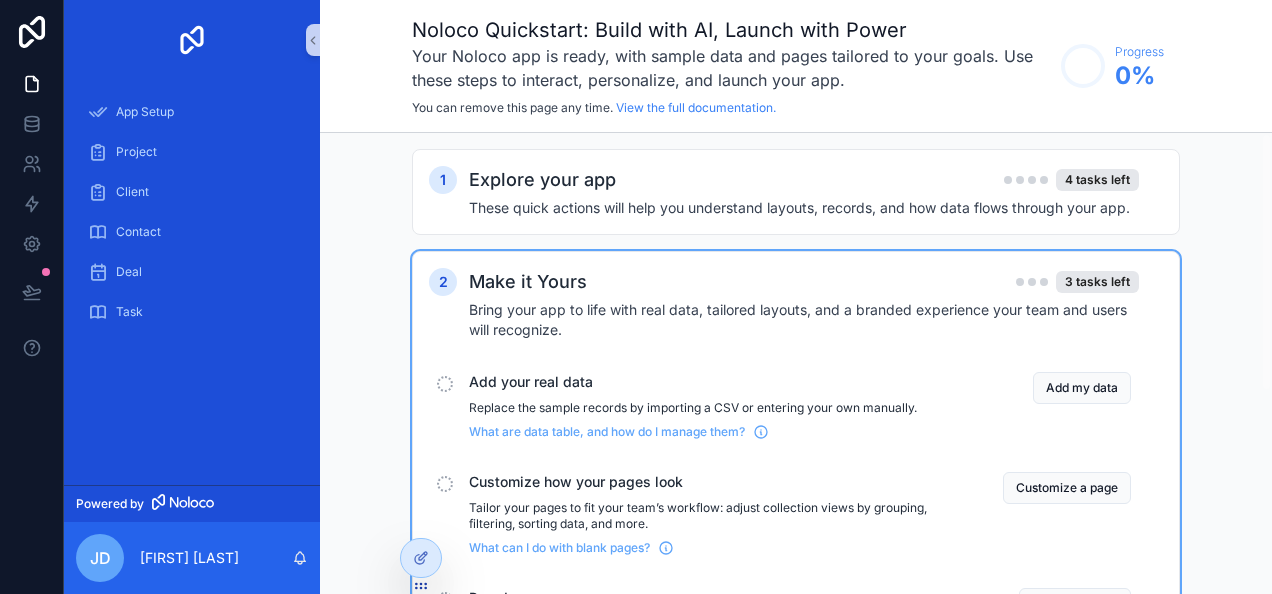 click on "Make it Yours 3 tasks left" at bounding box center (804, 282) 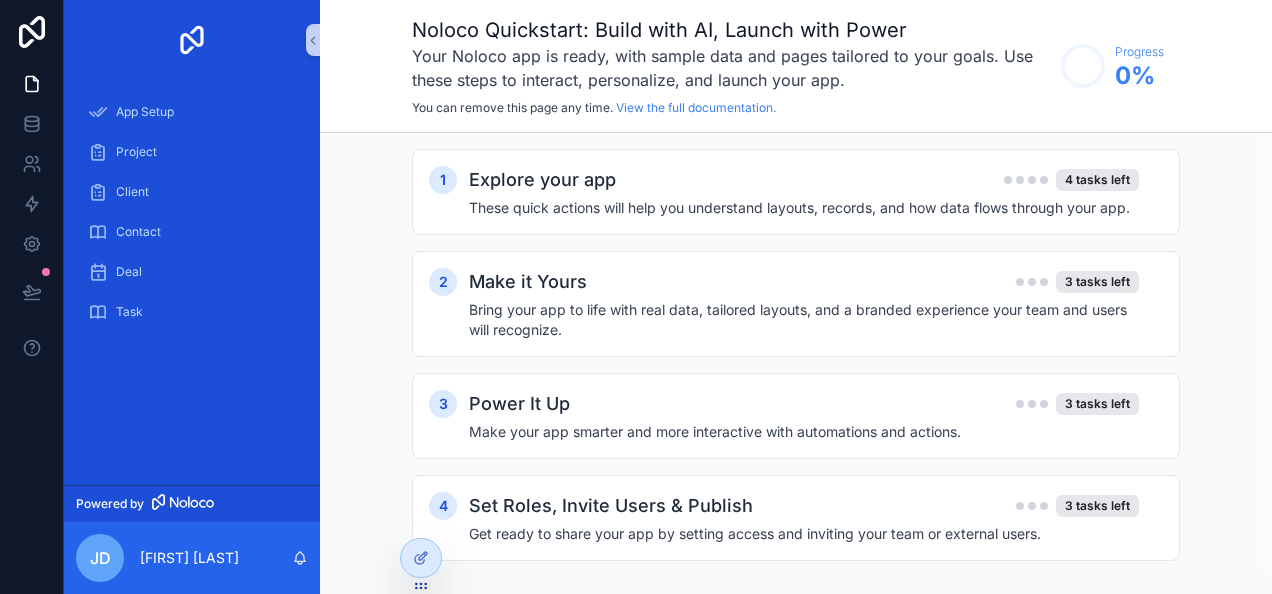 click on "1 Explore your app 4 tasks left These quick actions will help you understand layouts, records, and how data flows through your app. 2 Make it Yours 3 tasks left Bring your app to life with real data, tailored layouts, and a branded experience your team and users will recognize. 3 Power It Up 3 tasks left Make your app smarter and more interactive with automations and actions. 4 Set Roles, Invite Users & Publish 3 tasks left Get ready to share your app by setting access and inviting your team or external users." at bounding box center [796, 375] 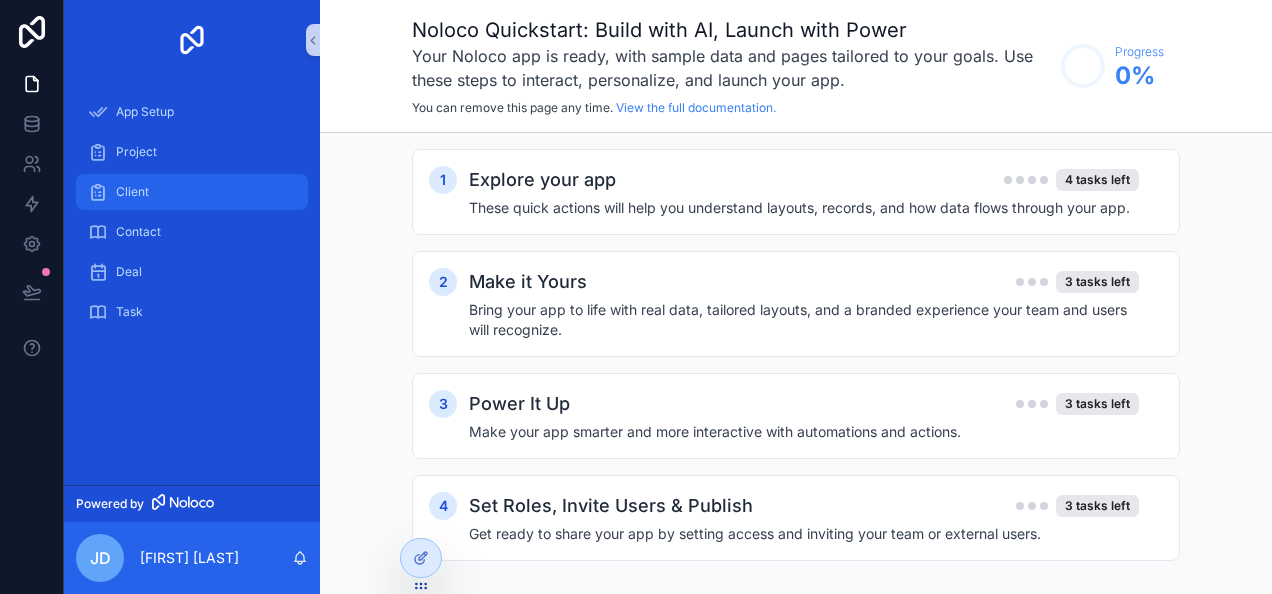 click on "Client" at bounding box center (192, 192) 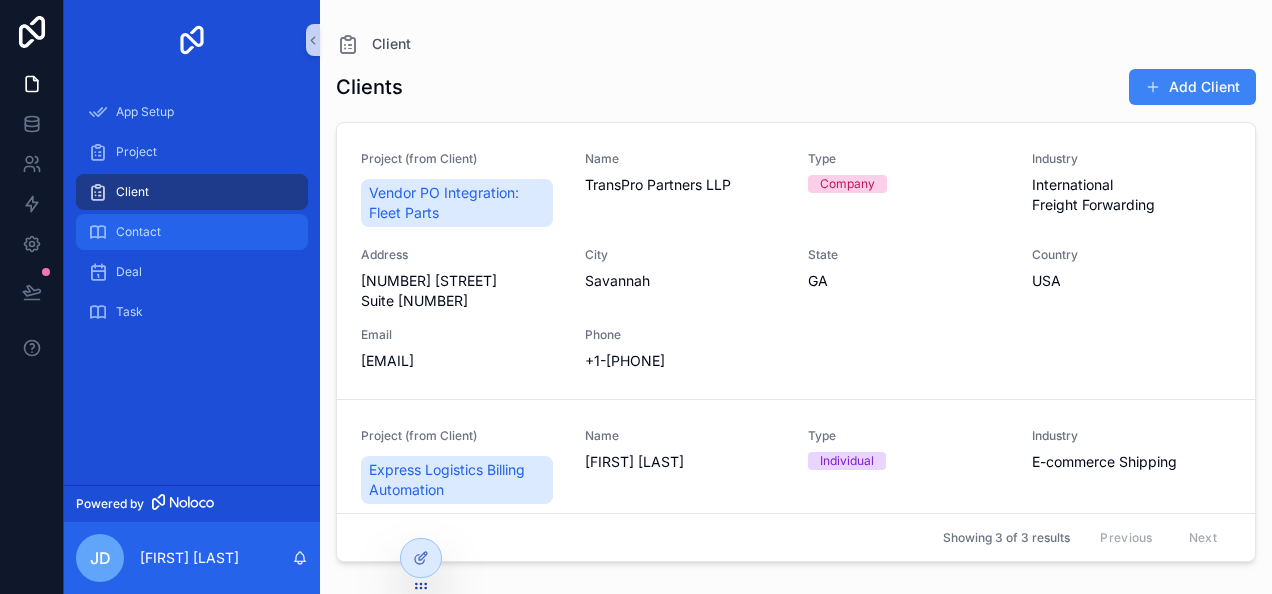 click on "Contact" at bounding box center (192, 232) 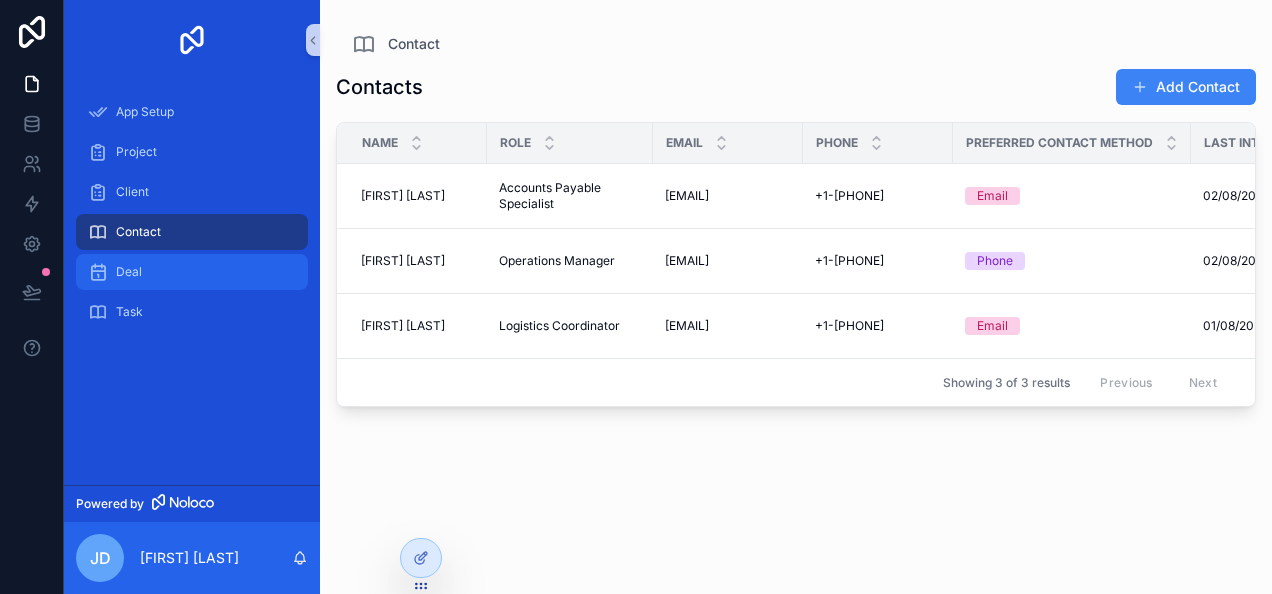 click on "Deal" at bounding box center (192, 272) 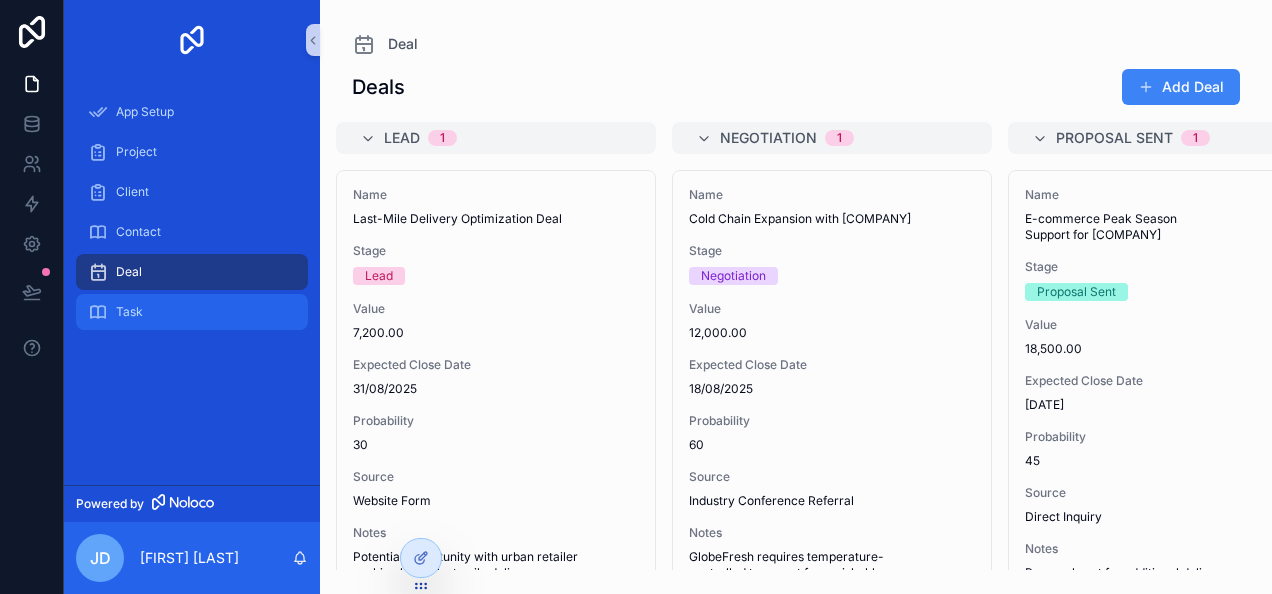click on "Task" at bounding box center (192, 312) 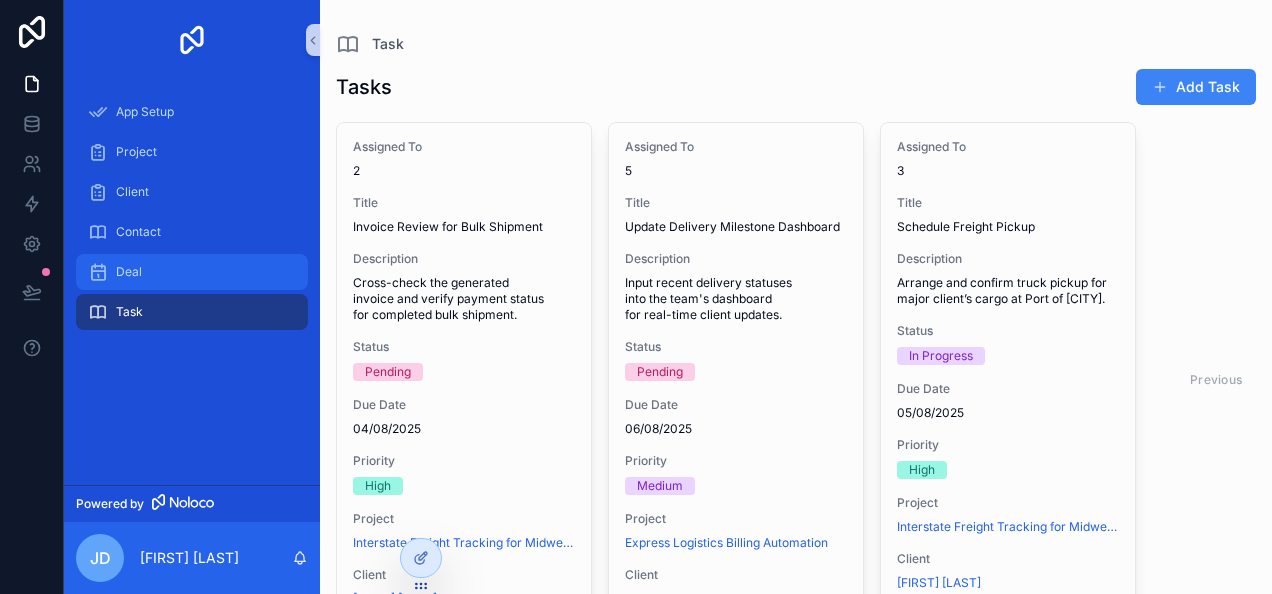 click on "Deal" at bounding box center (192, 272) 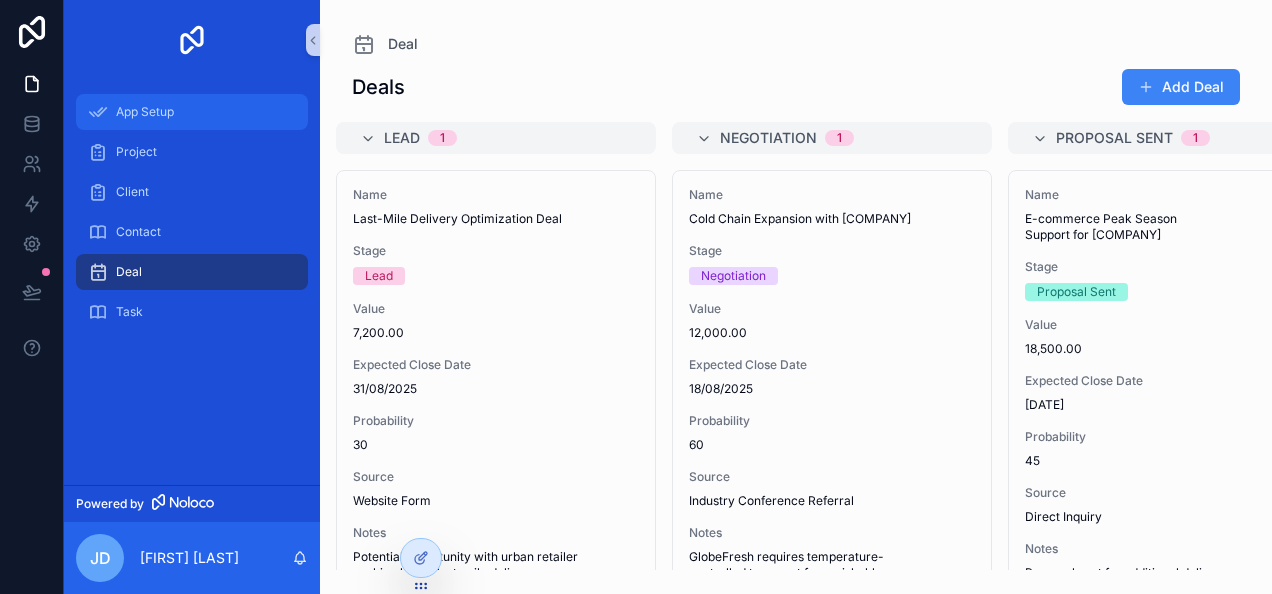click on "App Setup" at bounding box center [192, 112] 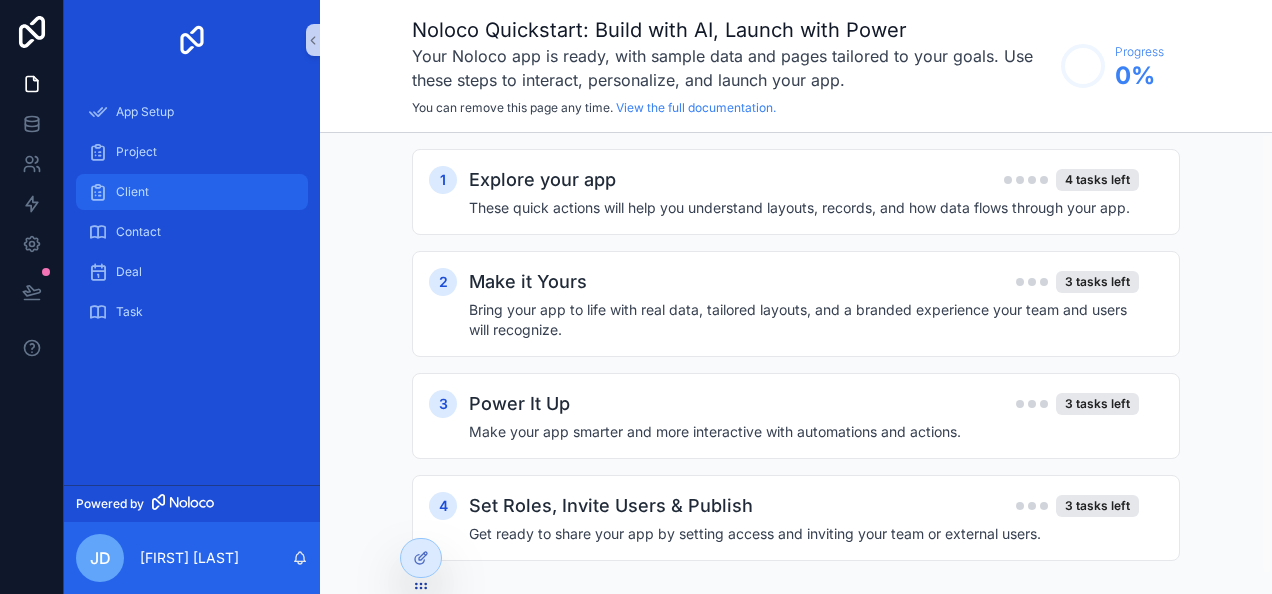 click on "Client" at bounding box center [192, 192] 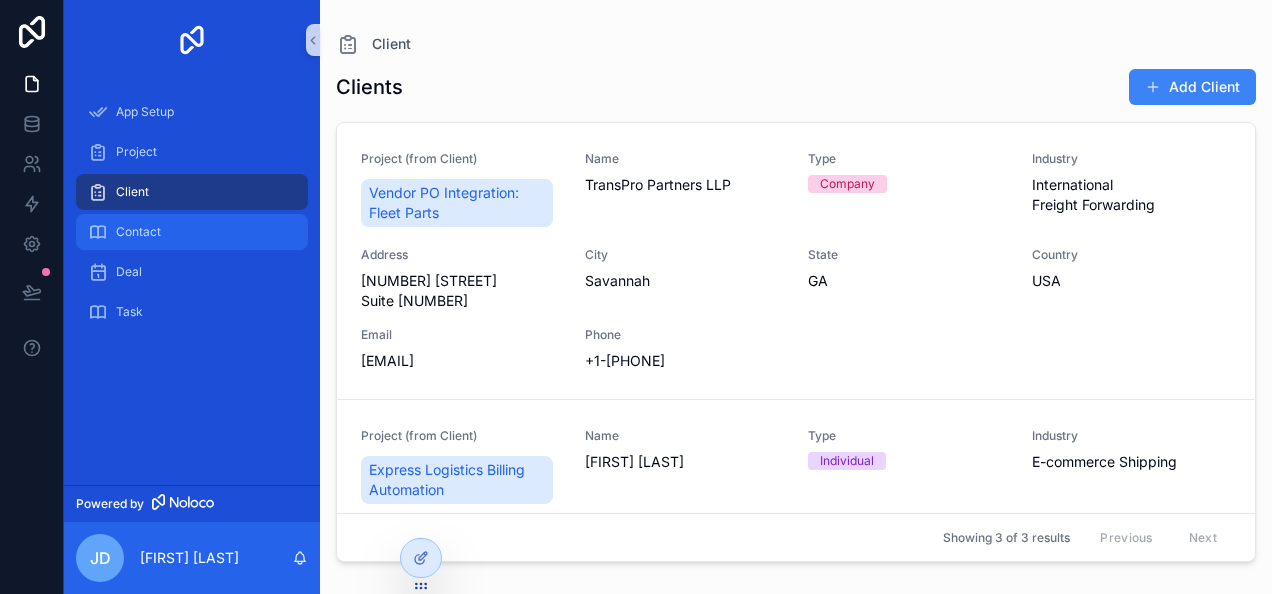 click on "Contact" at bounding box center (192, 232) 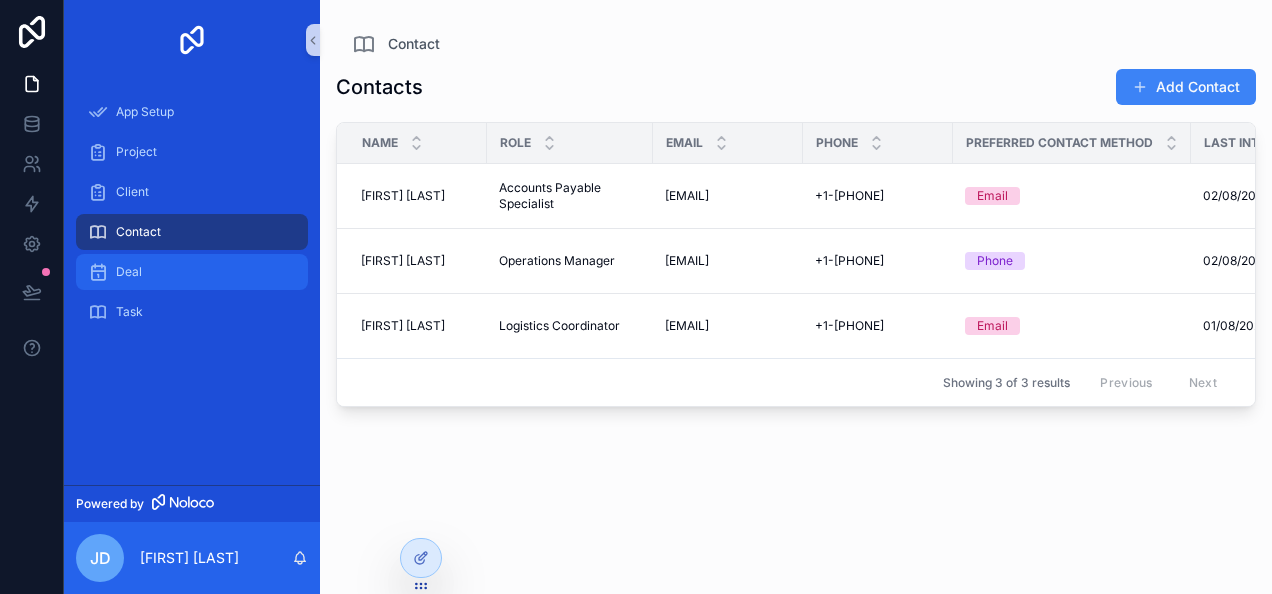 click on "Deal" at bounding box center [192, 272] 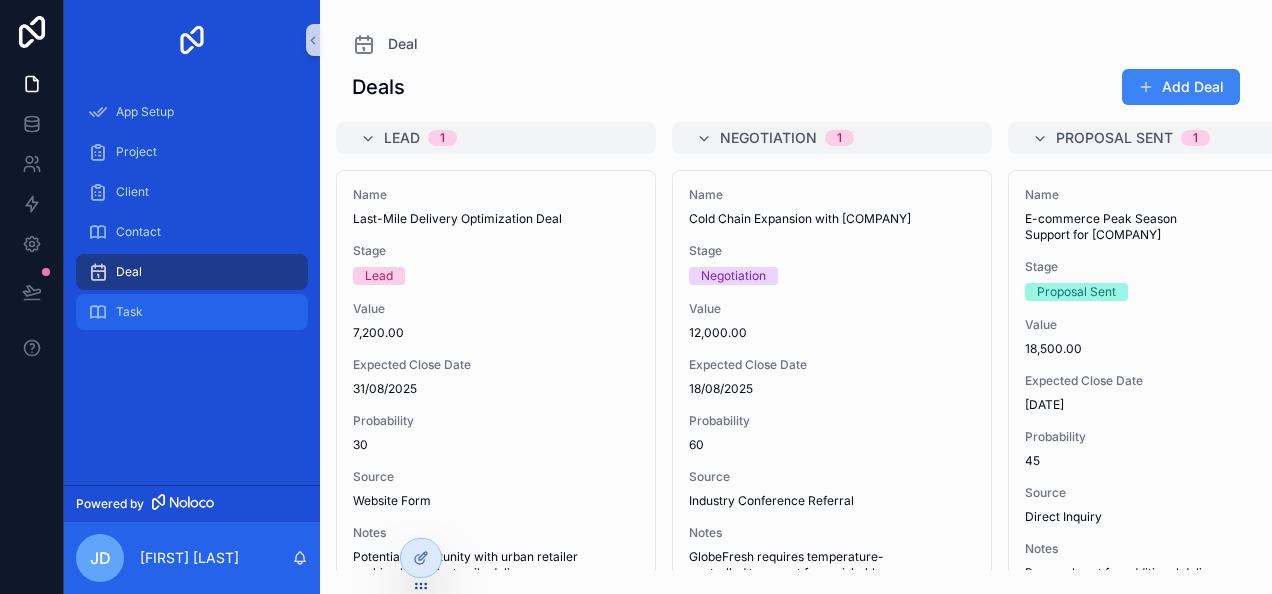 click on "Task" at bounding box center (192, 312) 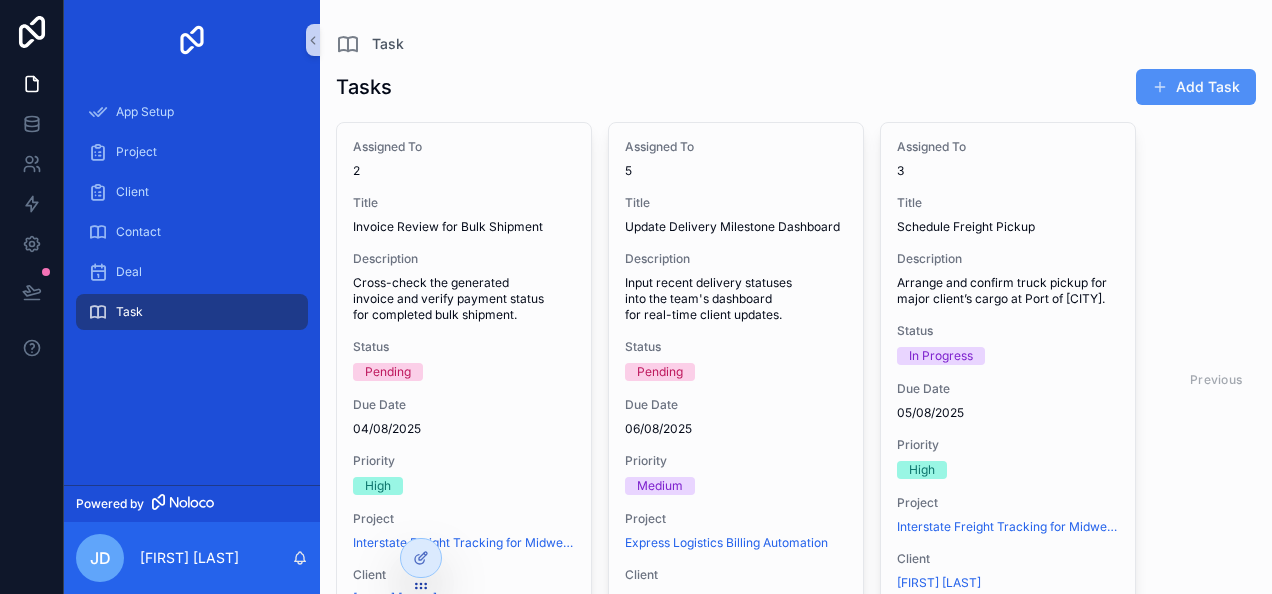 click on "Add Task" at bounding box center [1196, 87] 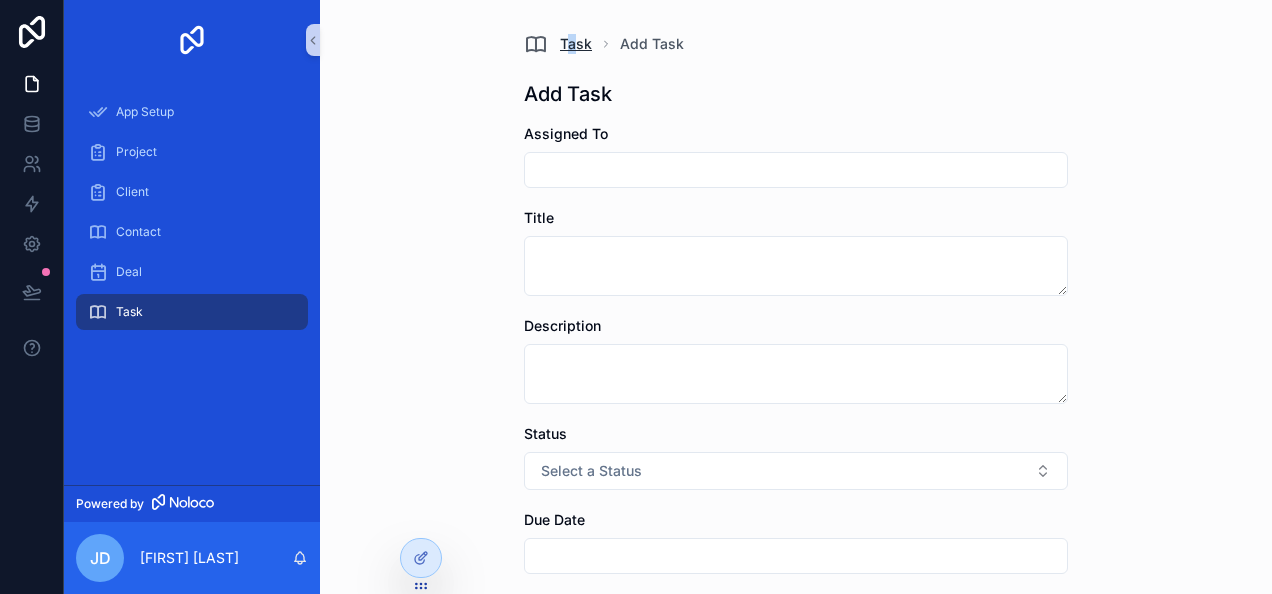 drag, startPoint x: 557, startPoint y: 31, endPoint x: 564, endPoint y: 46, distance: 16.552946 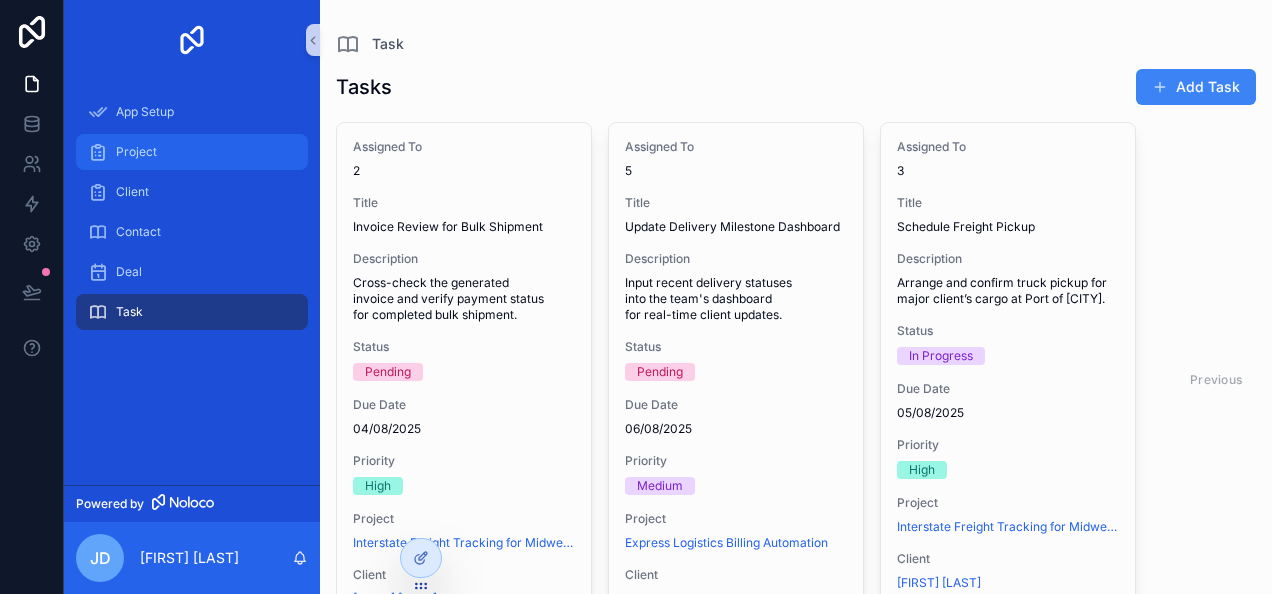 click on "Project" at bounding box center [192, 152] 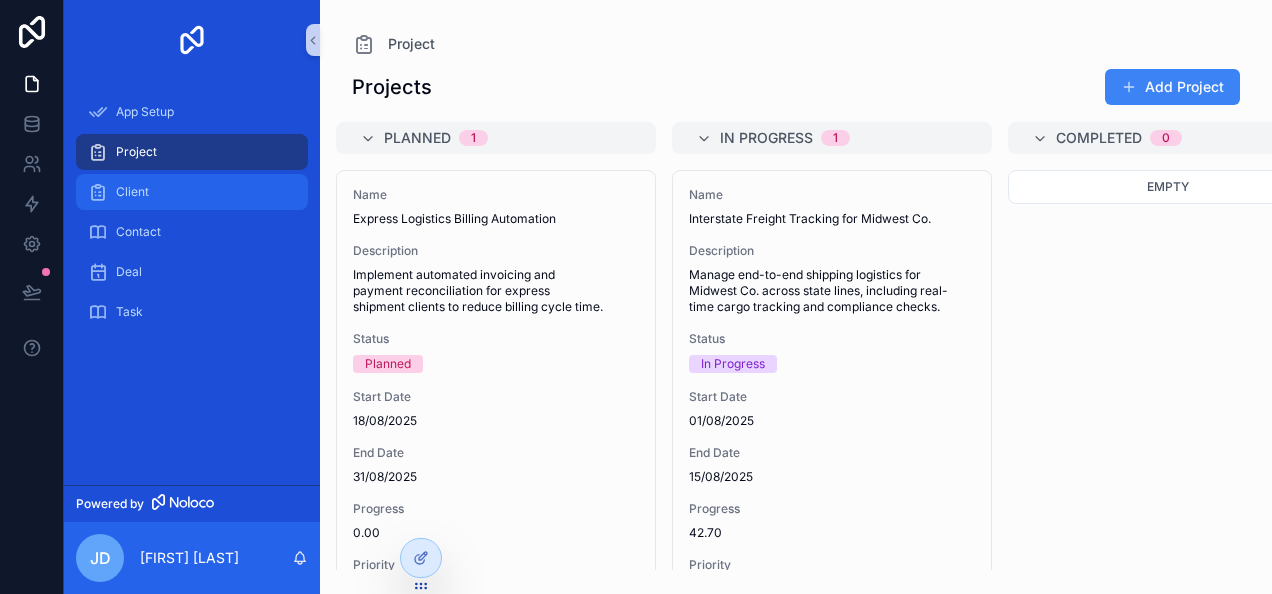 click on "Client" at bounding box center (192, 192) 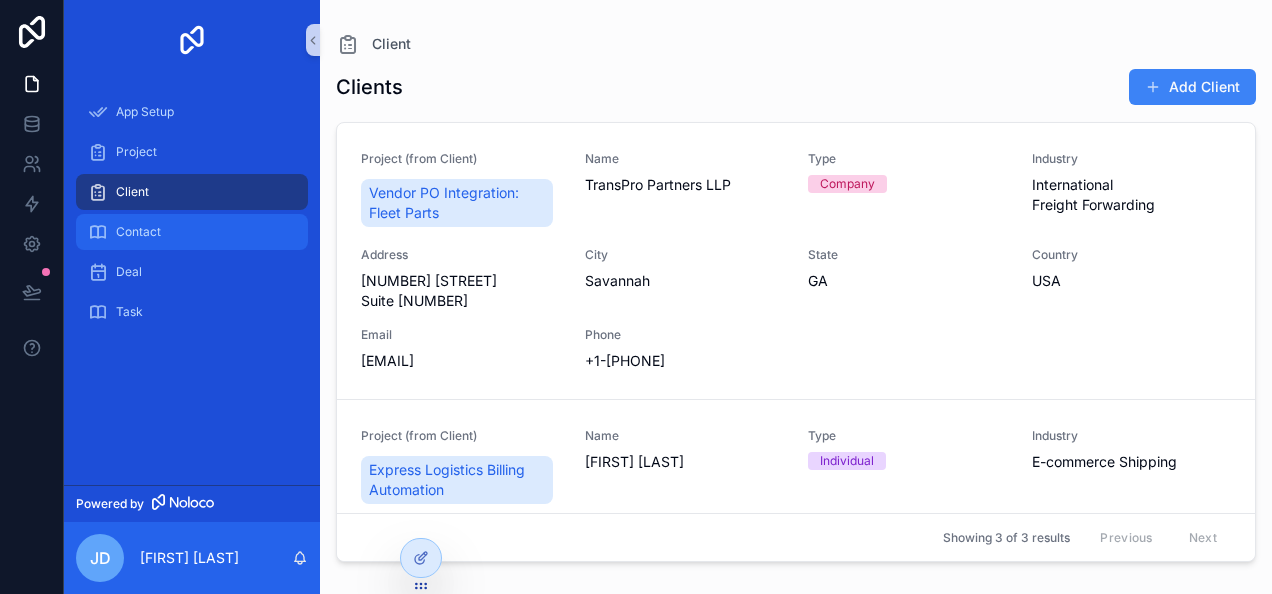 click on "Contact" at bounding box center [192, 232] 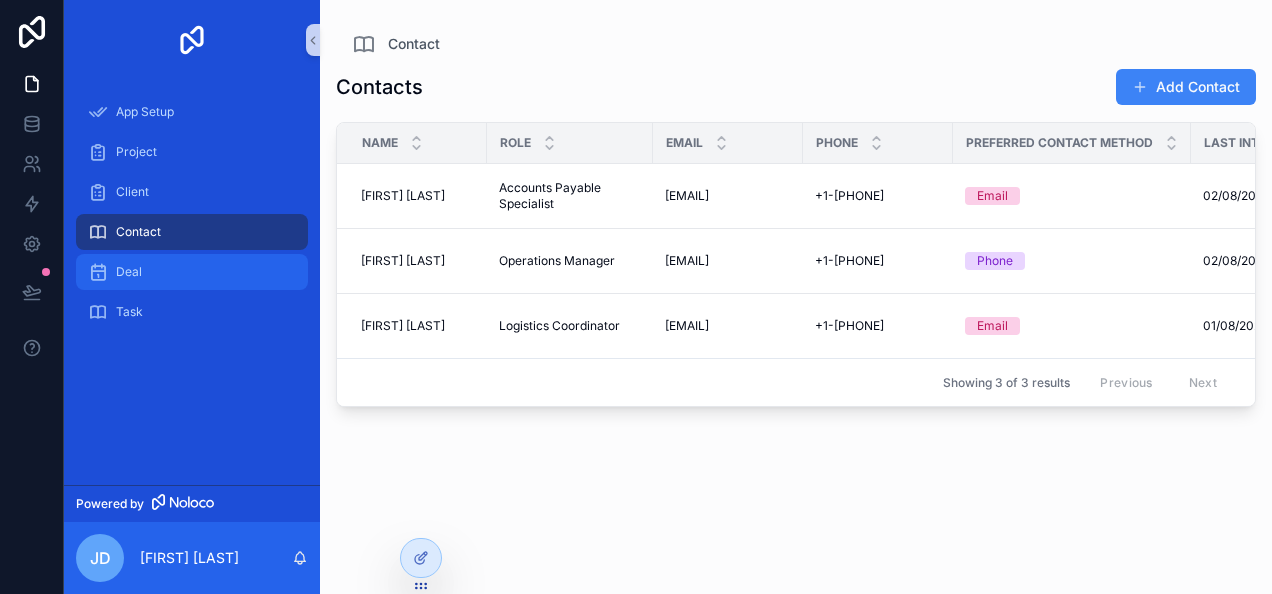 click on "Deal" at bounding box center [192, 272] 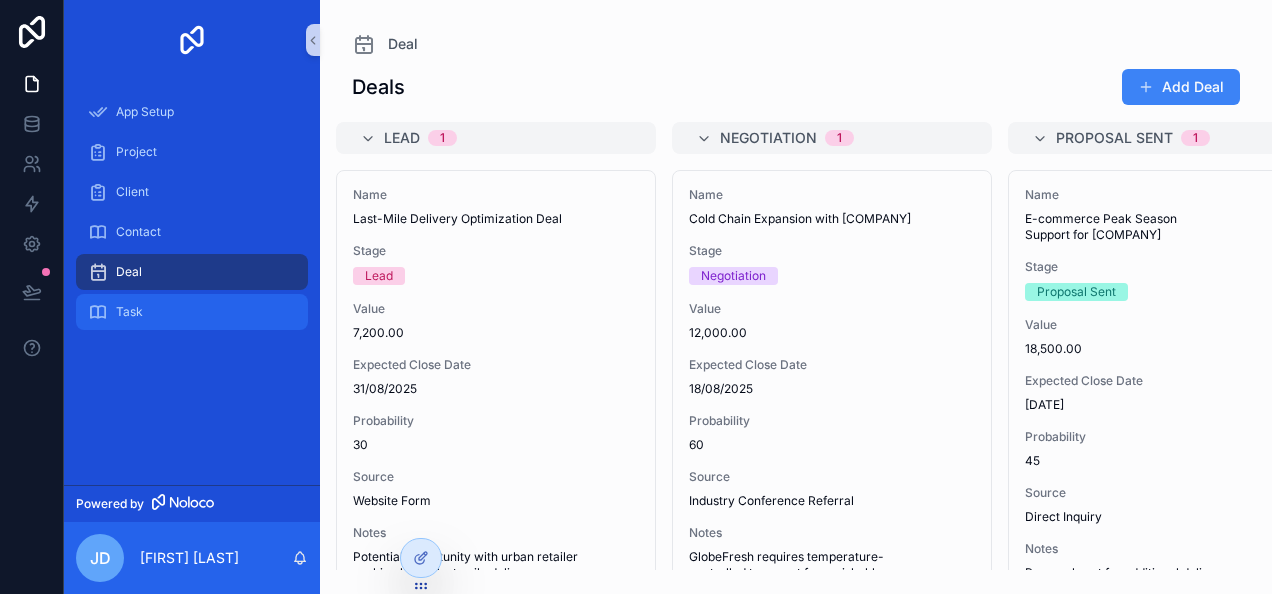 click on "Task" at bounding box center [192, 312] 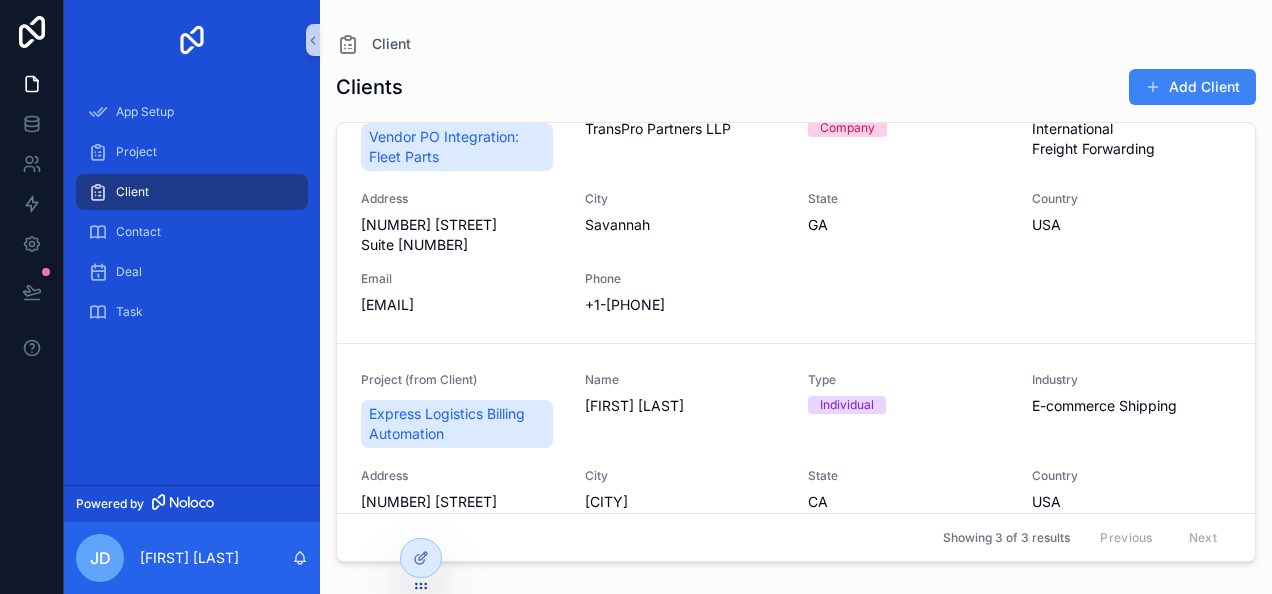 scroll, scrollTop: 0, scrollLeft: 0, axis: both 